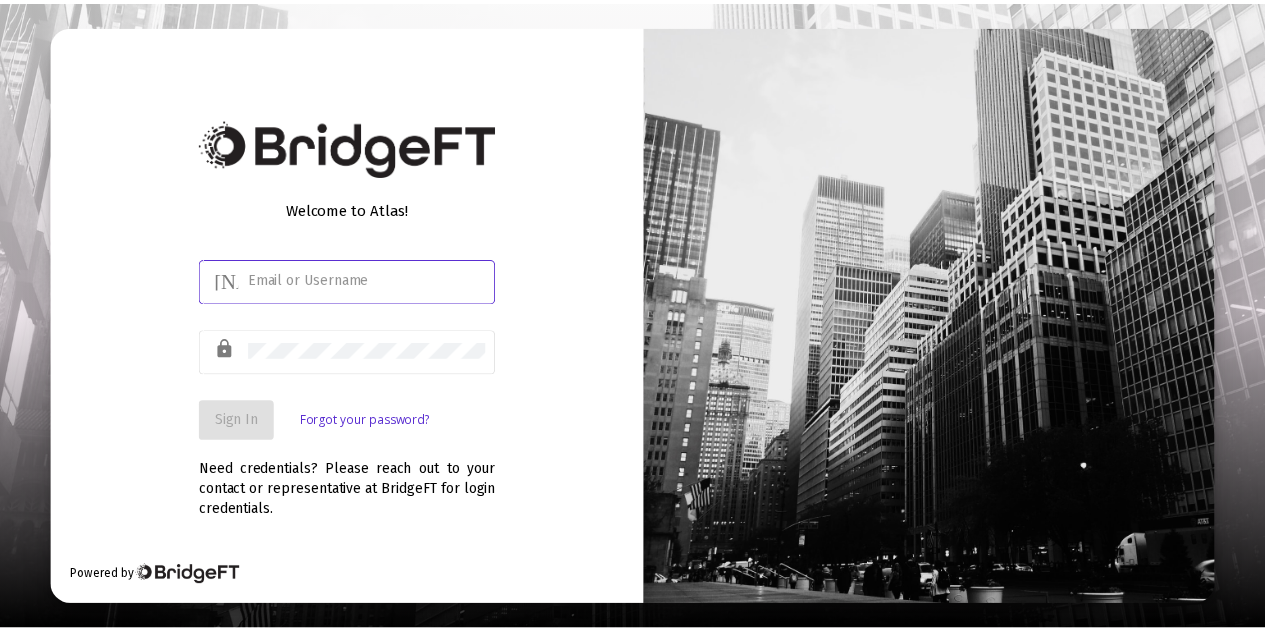 scroll, scrollTop: 0, scrollLeft: 0, axis: both 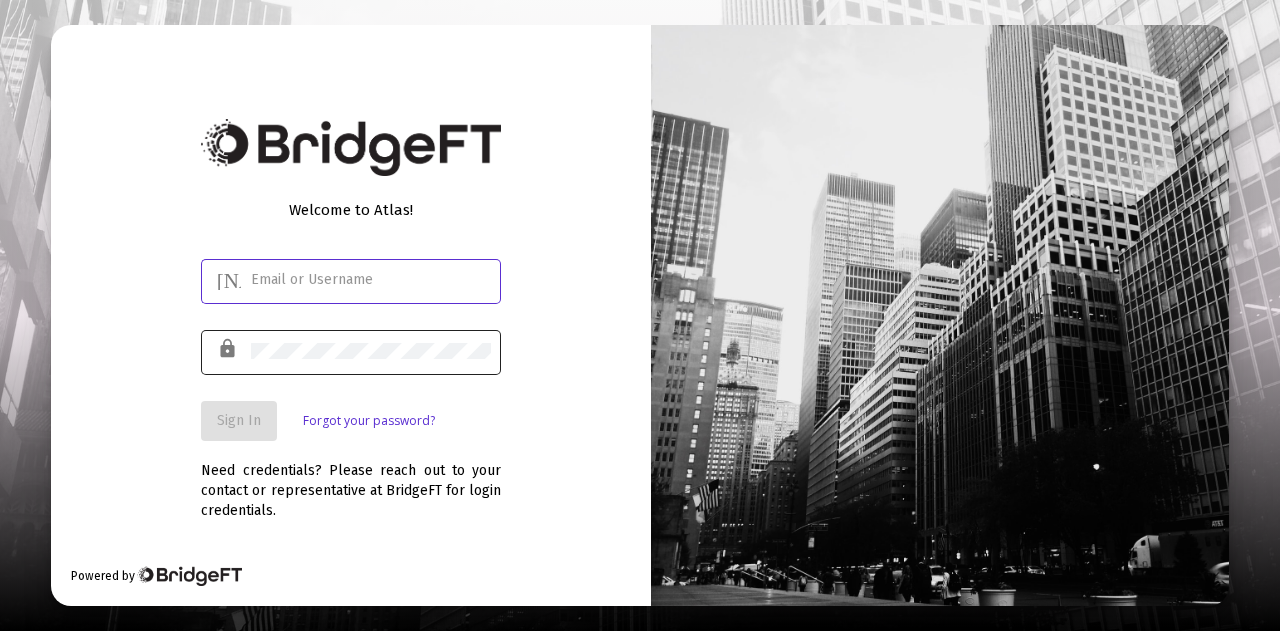 type on "[FIRST]@[DOMAIN].com" 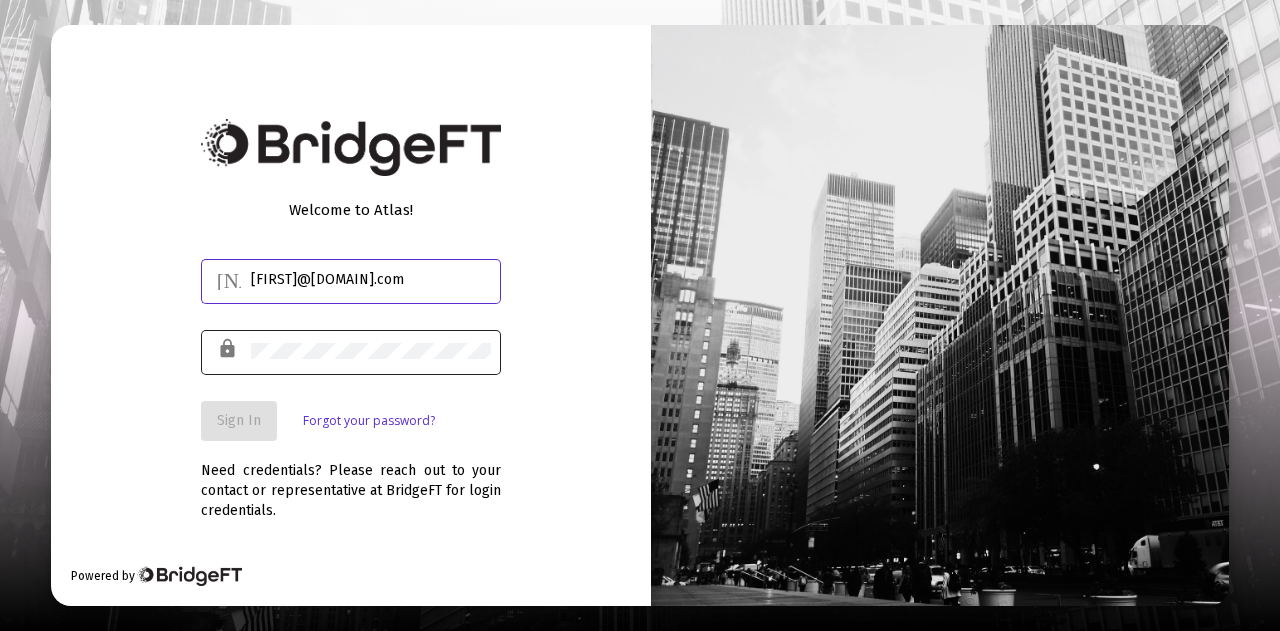 click at bounding box center [371, 350] 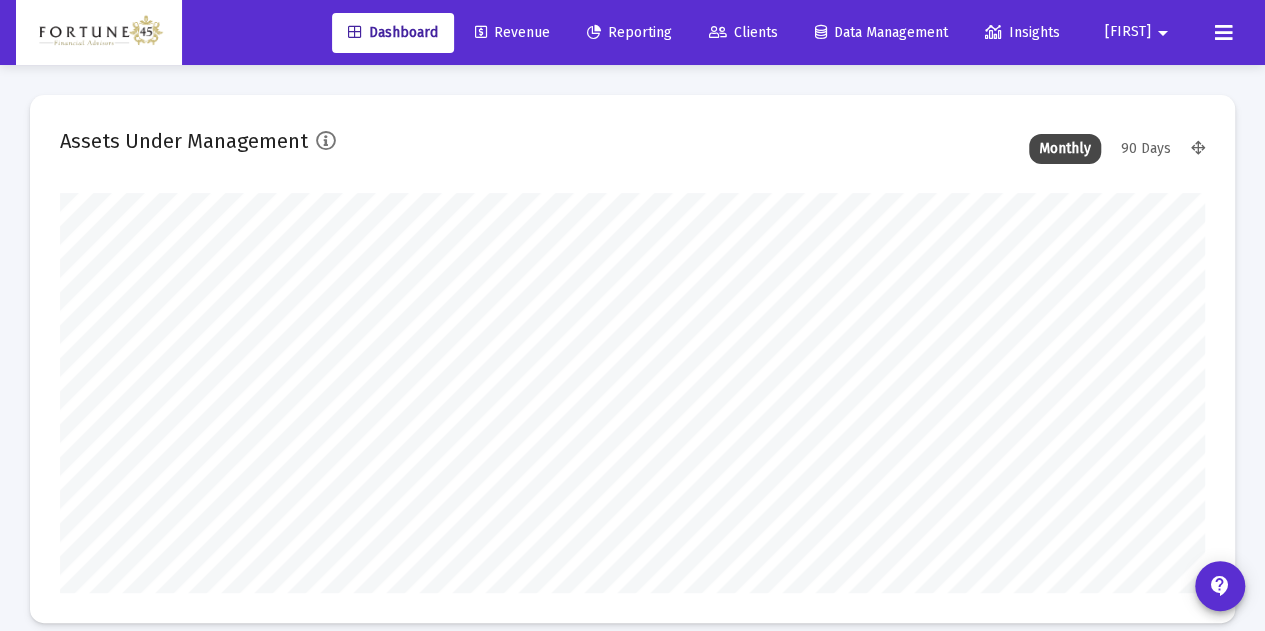scroll, scrollTop: 999600, scrollLeft: 998855, axis: both 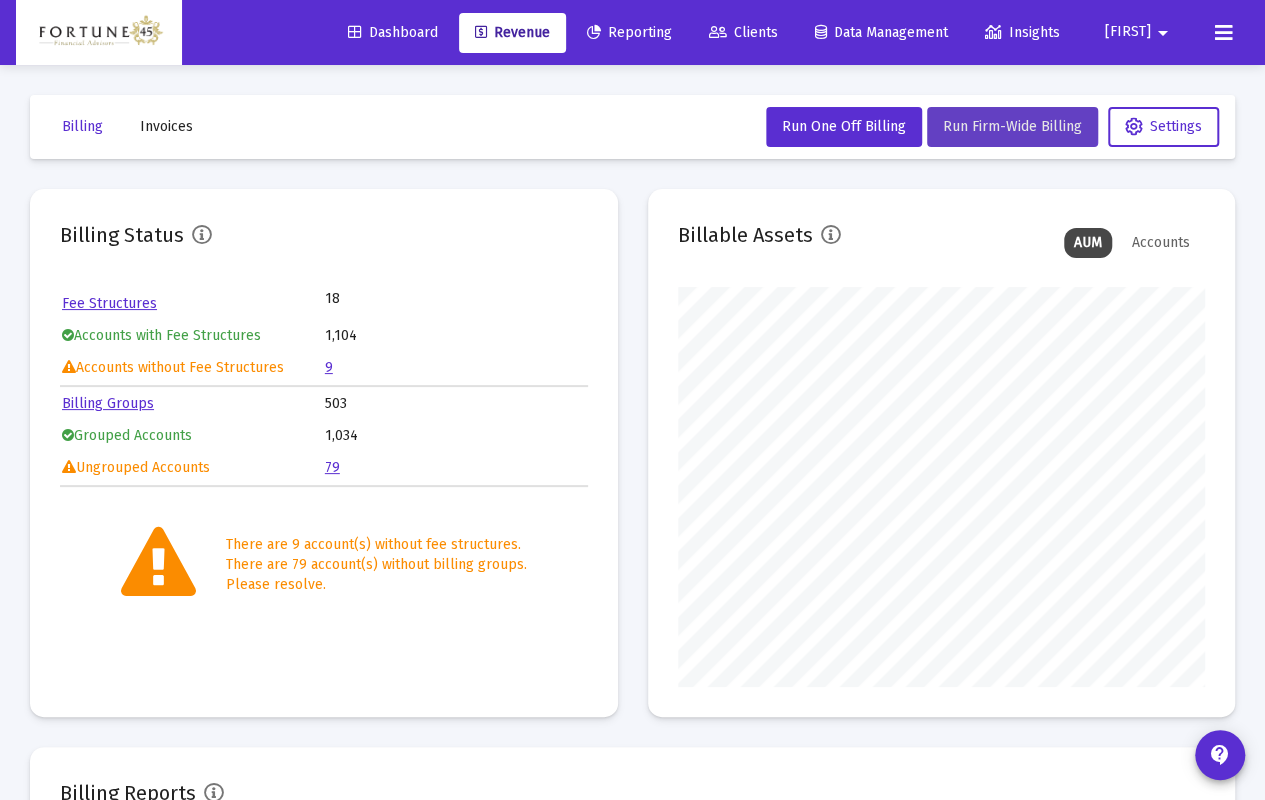 click on "Run Firm-Wide Billing" at bounding box center (1012, 126) 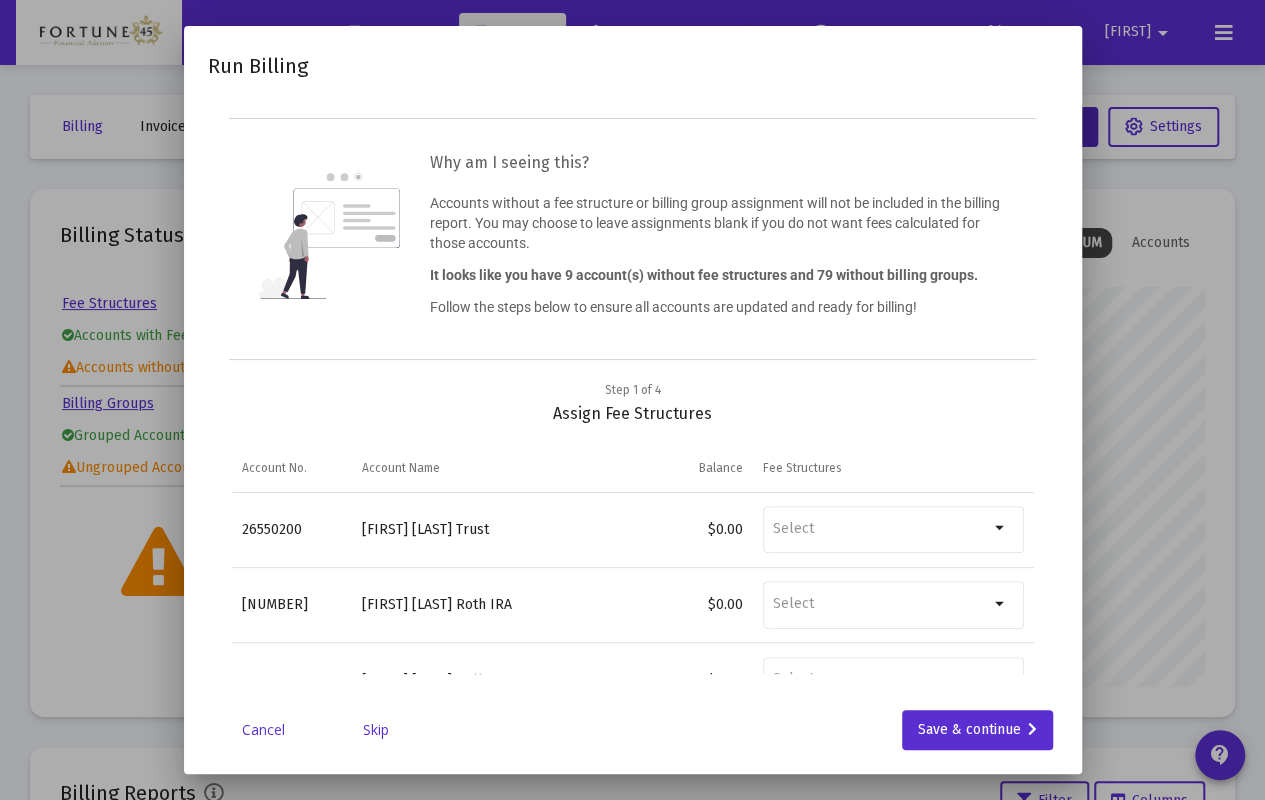 click on "Skip" at bounding box center [376, 730] 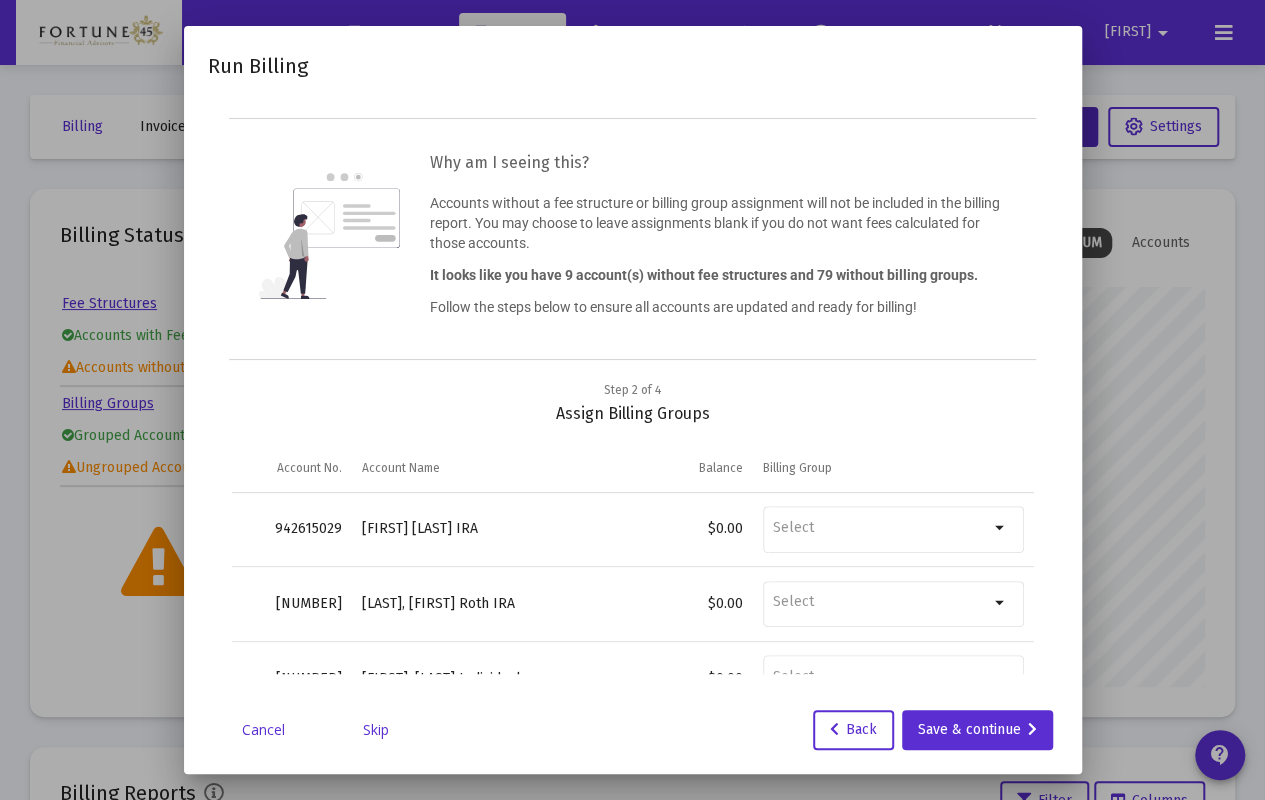 click on "Skip" at bounding box center [376, 730] 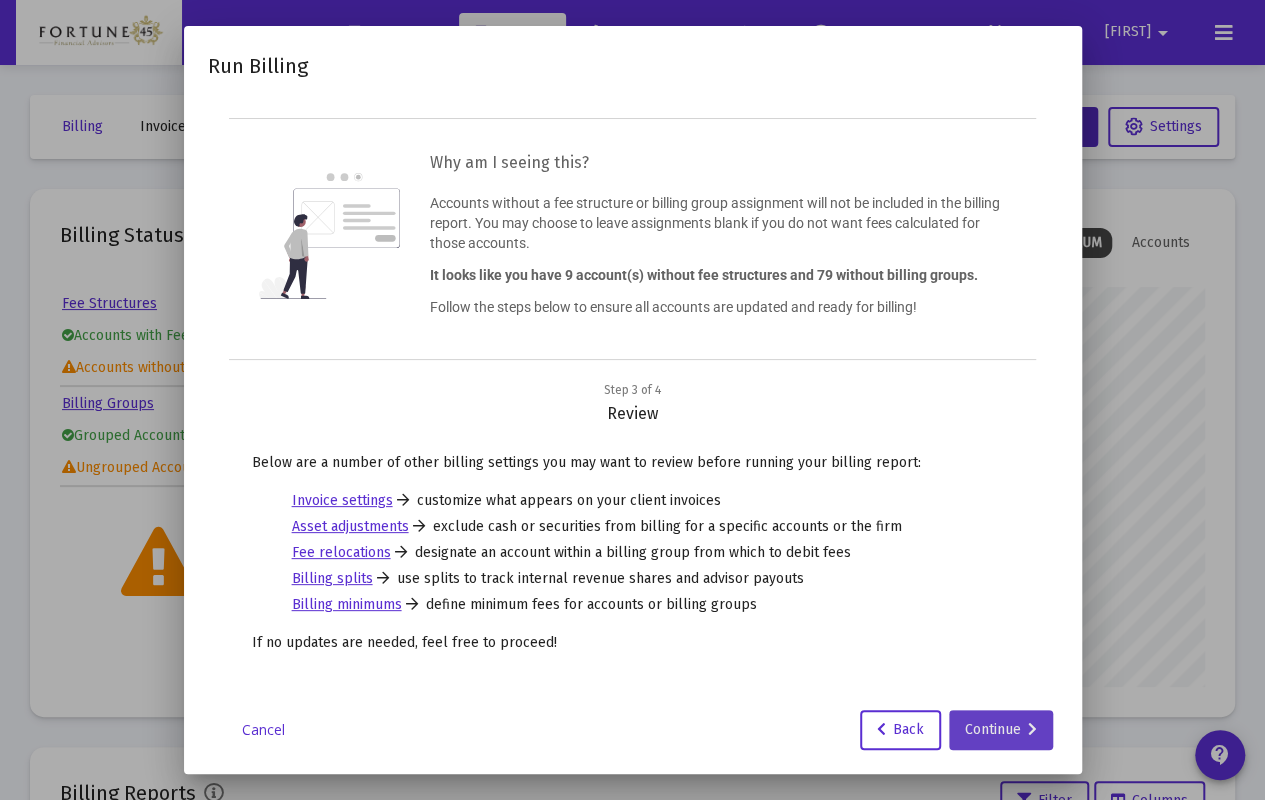 click on "Continue" at bounding box center (1001, 730) 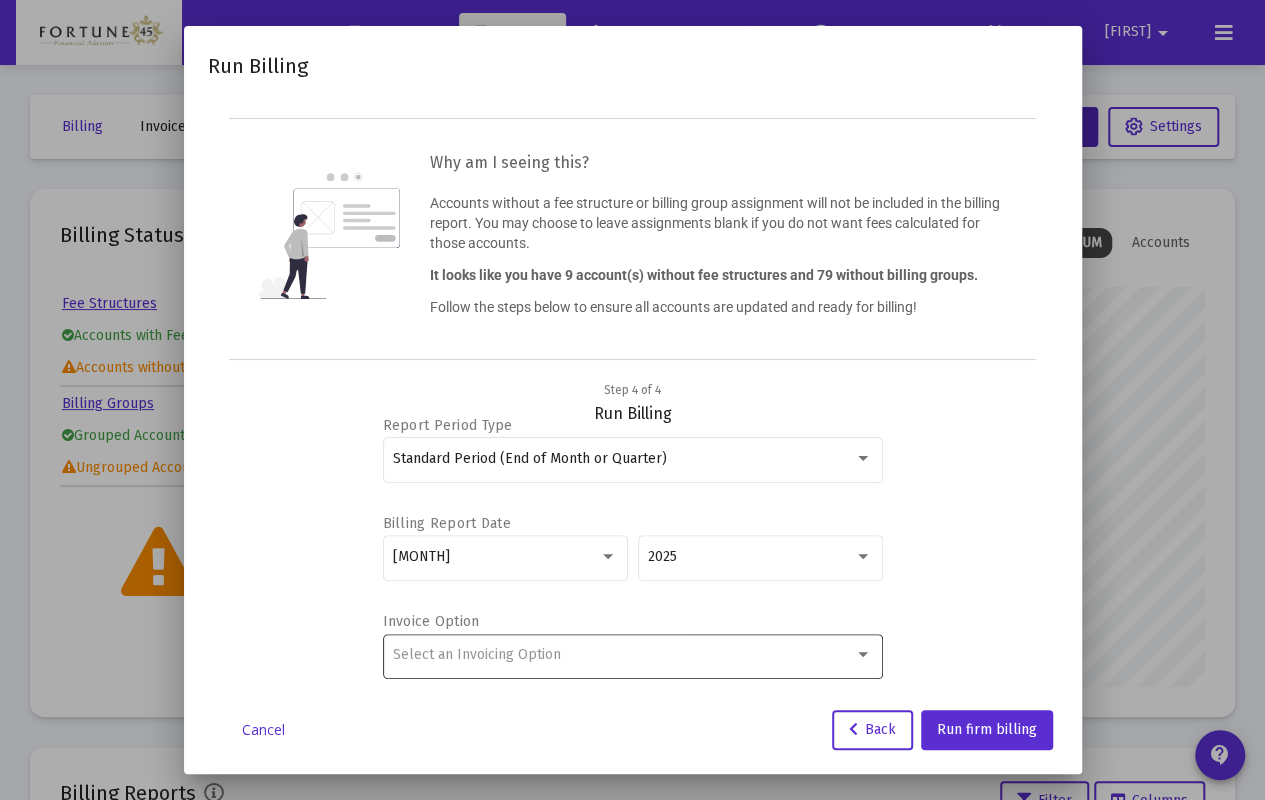 click on "Select an Invoicing Option" at bounding box center (632, 654) 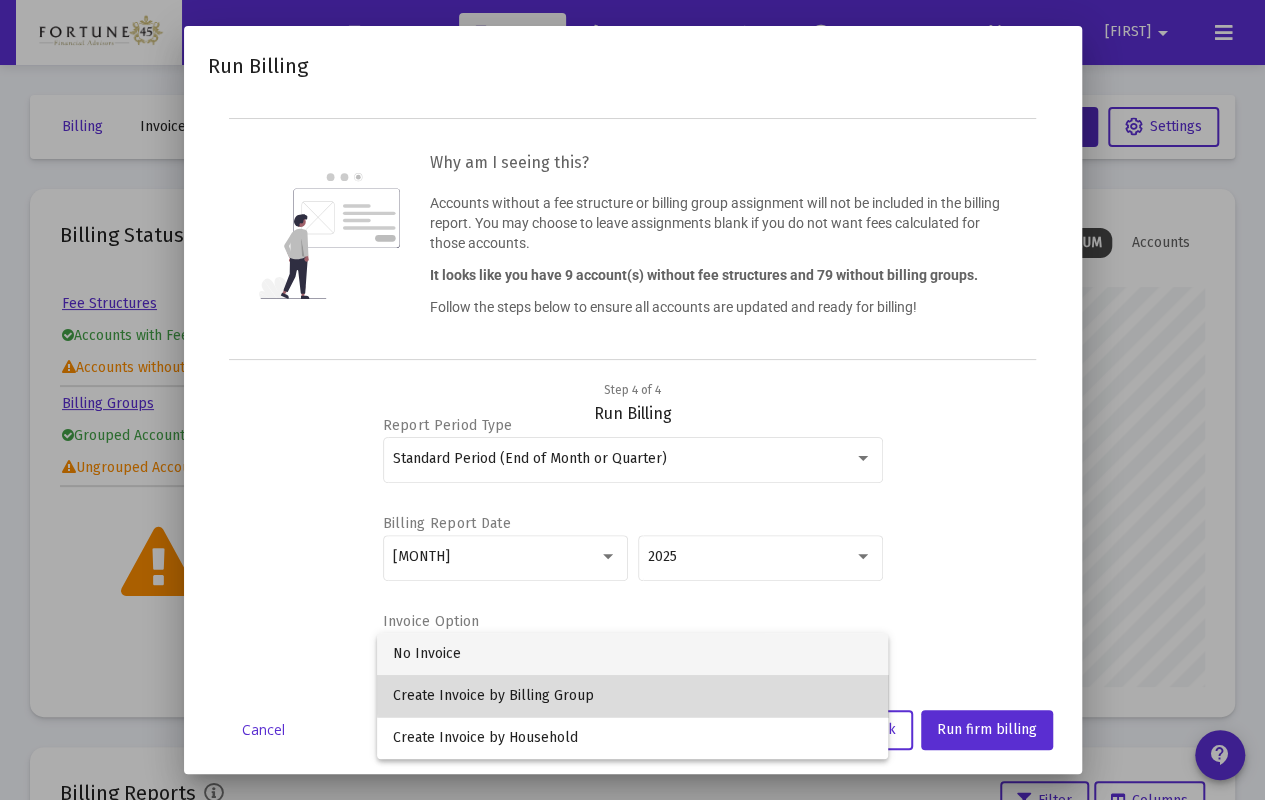 click on "Create Invoice by Billing Group" at bounding box center [632, 696] 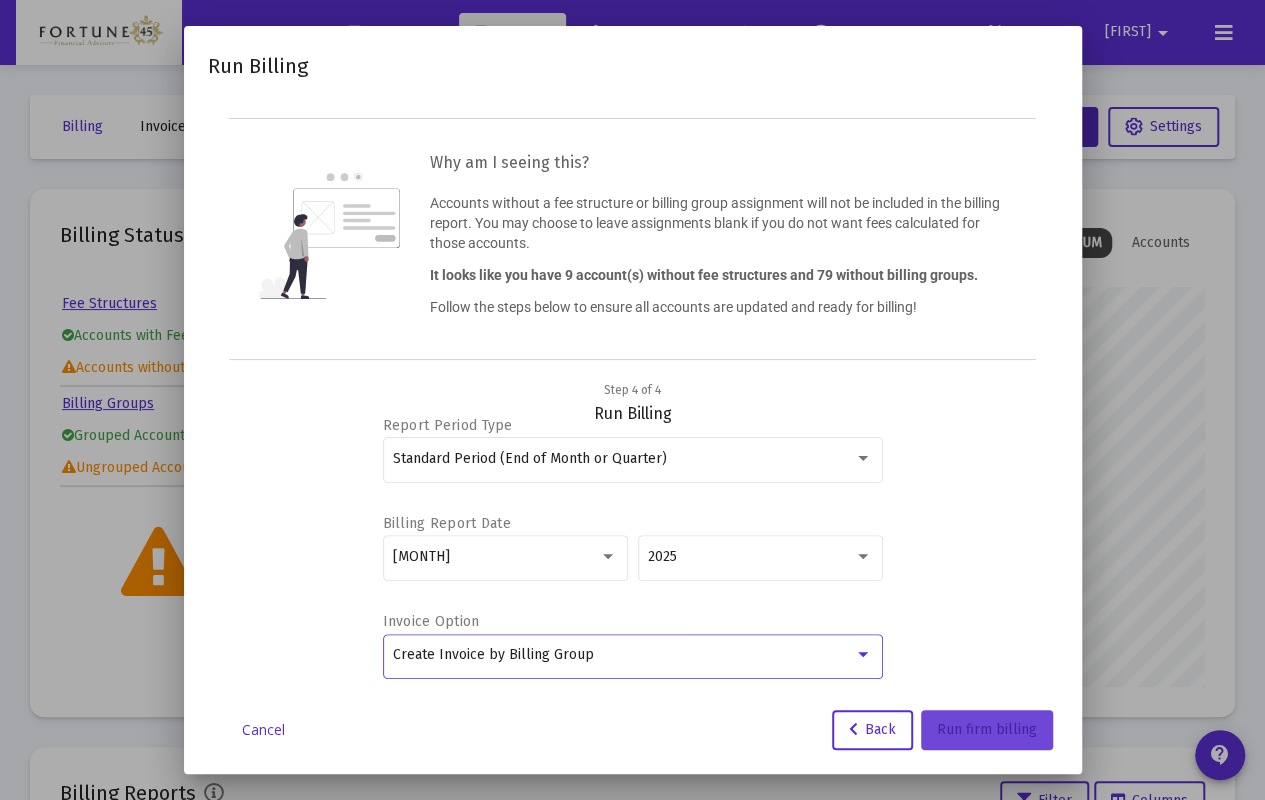 click on "Run firm billing" at bounding box center (987, 729) 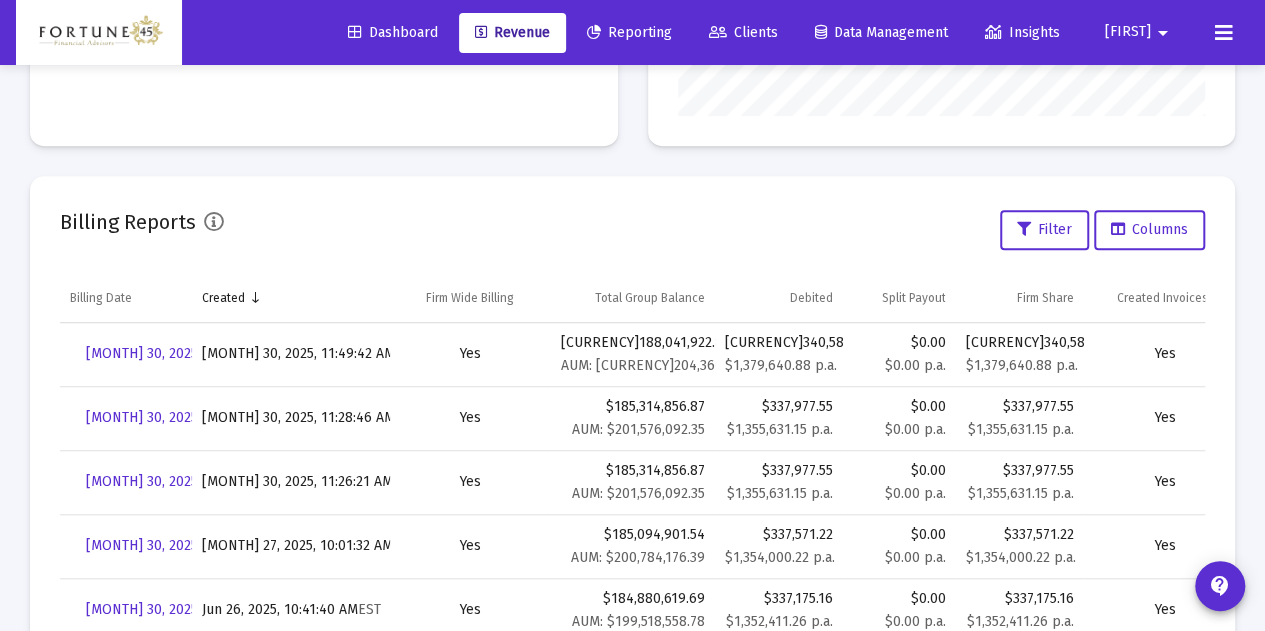 scroll, scrollTop: 600, scrollLeft: 0, axis: vertical 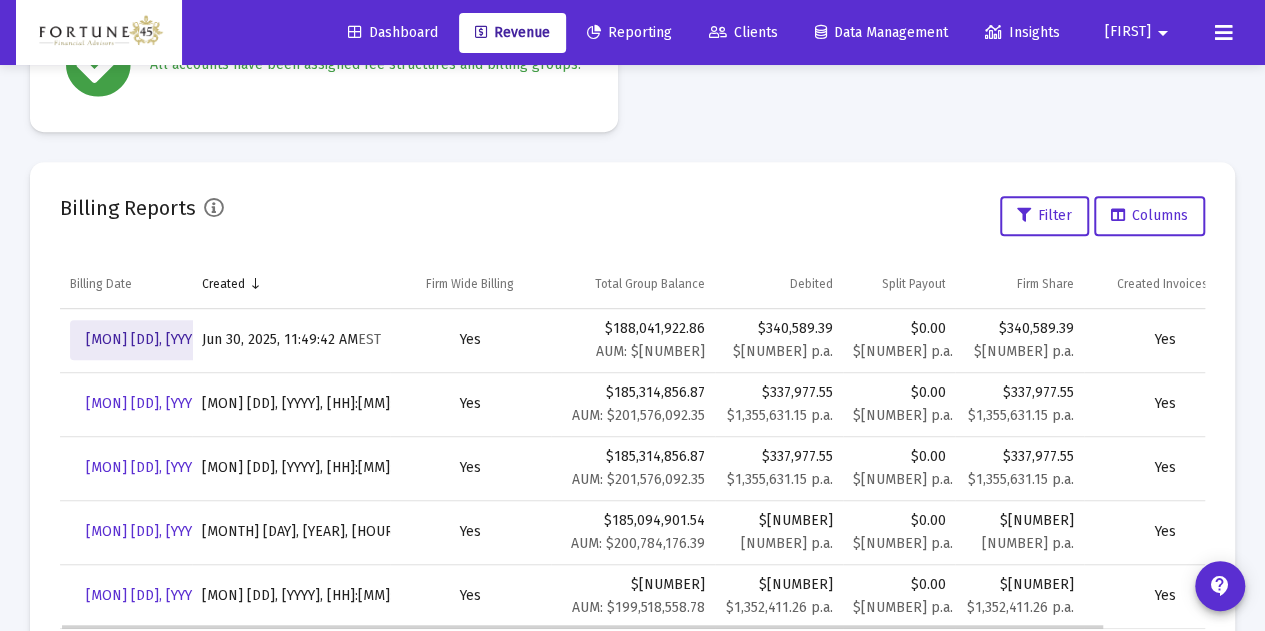 click on "[MON] [DD], [YYYY]" at bounding box center [145, 339] 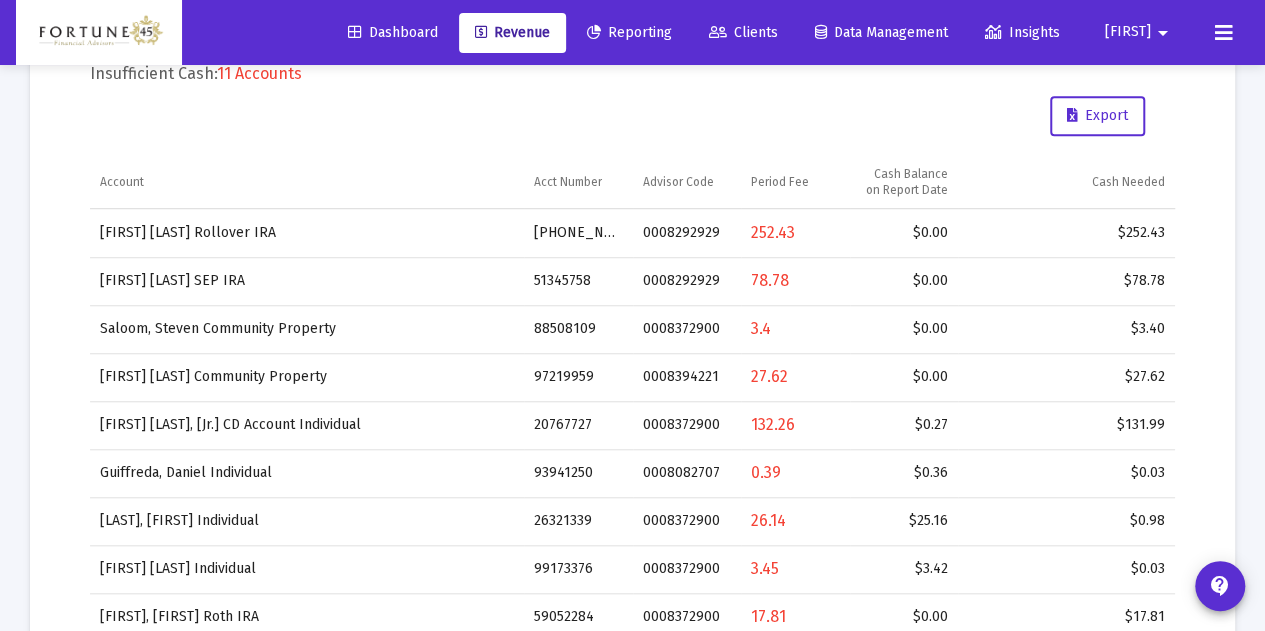 scroll, scrollTop: 665, scrollLeft: 0, axis: vertical 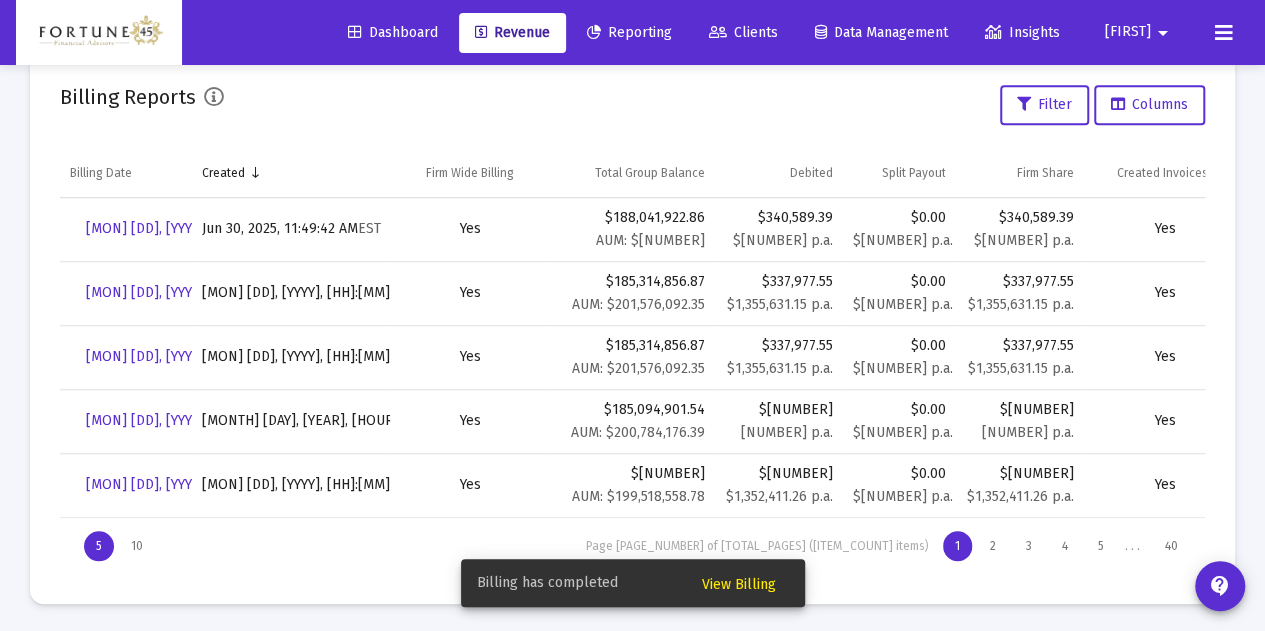 click on "View Billing" at bounding box center [739, 583] 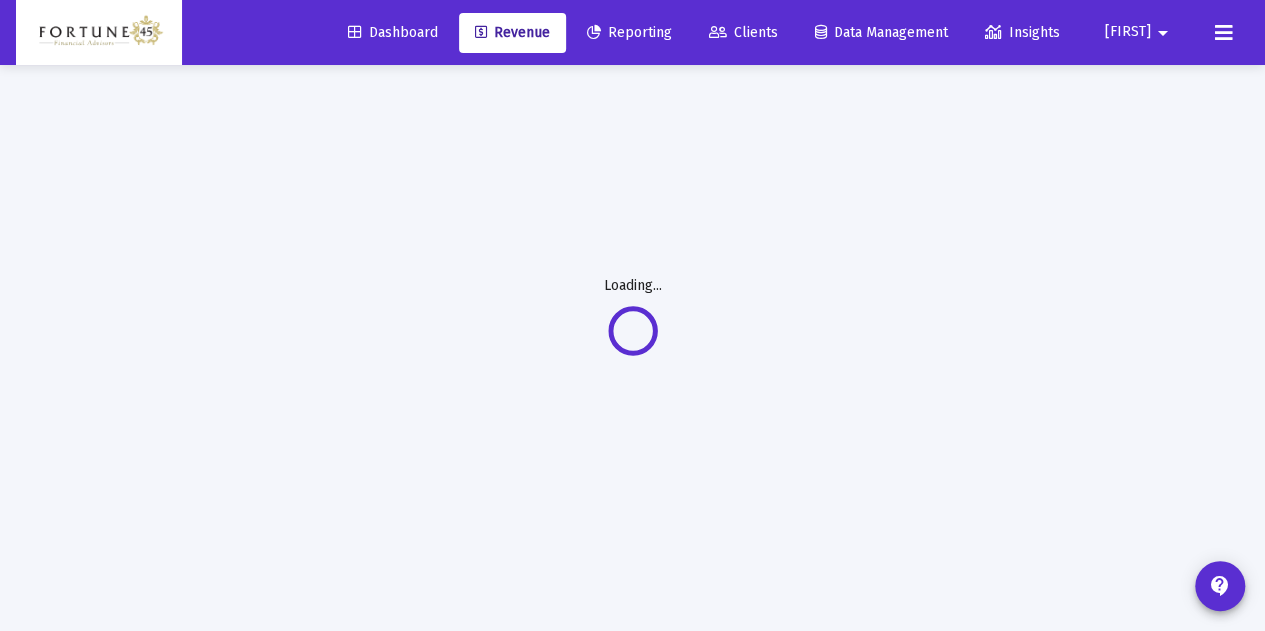 scroll, scrollTop: 65, scrollLeft: 0, axis: vertical 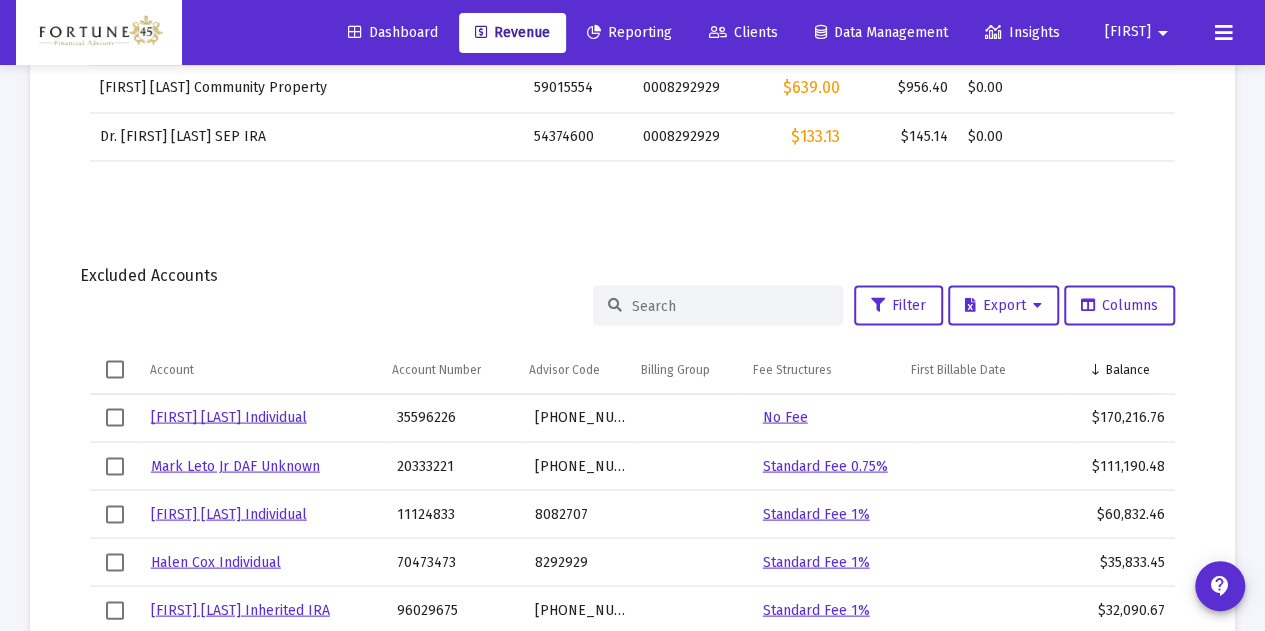 click at bounding box center [730, 305] 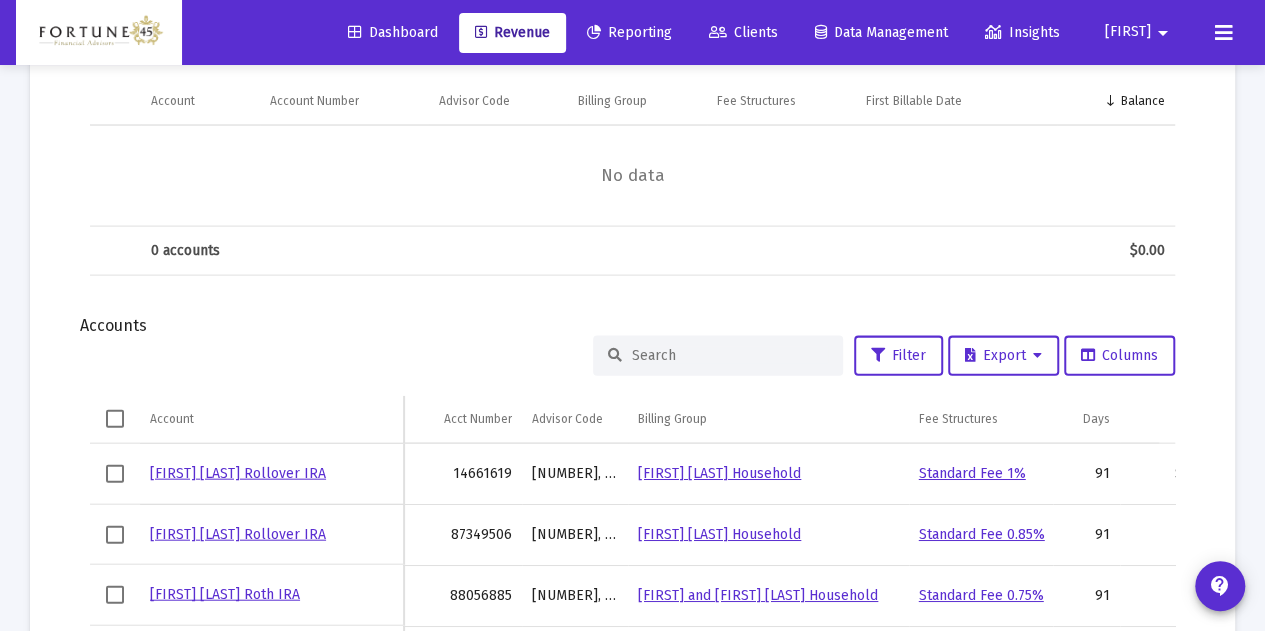 scroll, scrollTop: 2165, scrollLeft: 0, axis: vertical 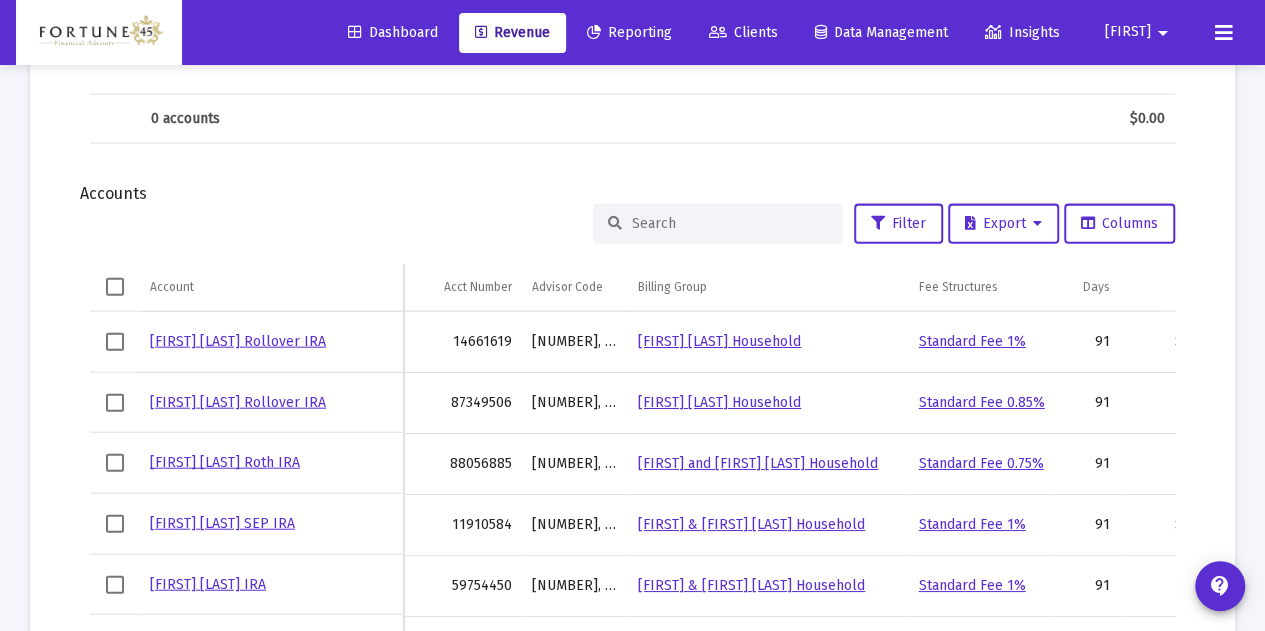 type on "brianna" 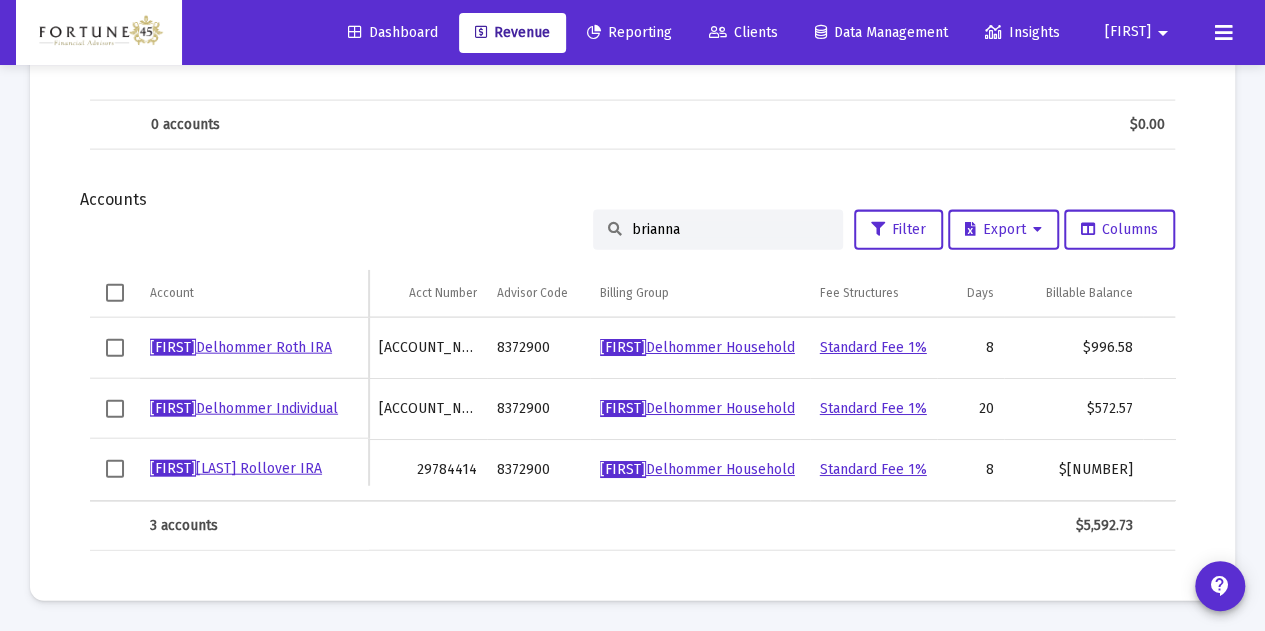 type on "brianna" 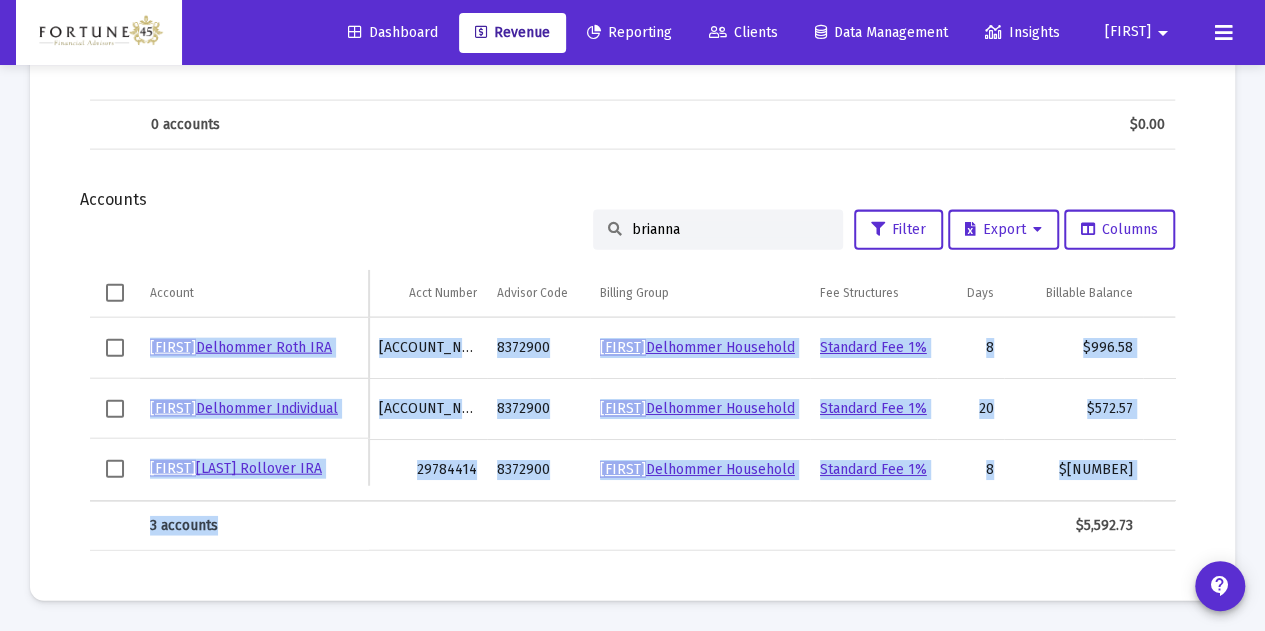 drag, startPoint x: 891, startPoint y: 508, endPoint x: 940, endPoint y: 505, distance: 49.09175 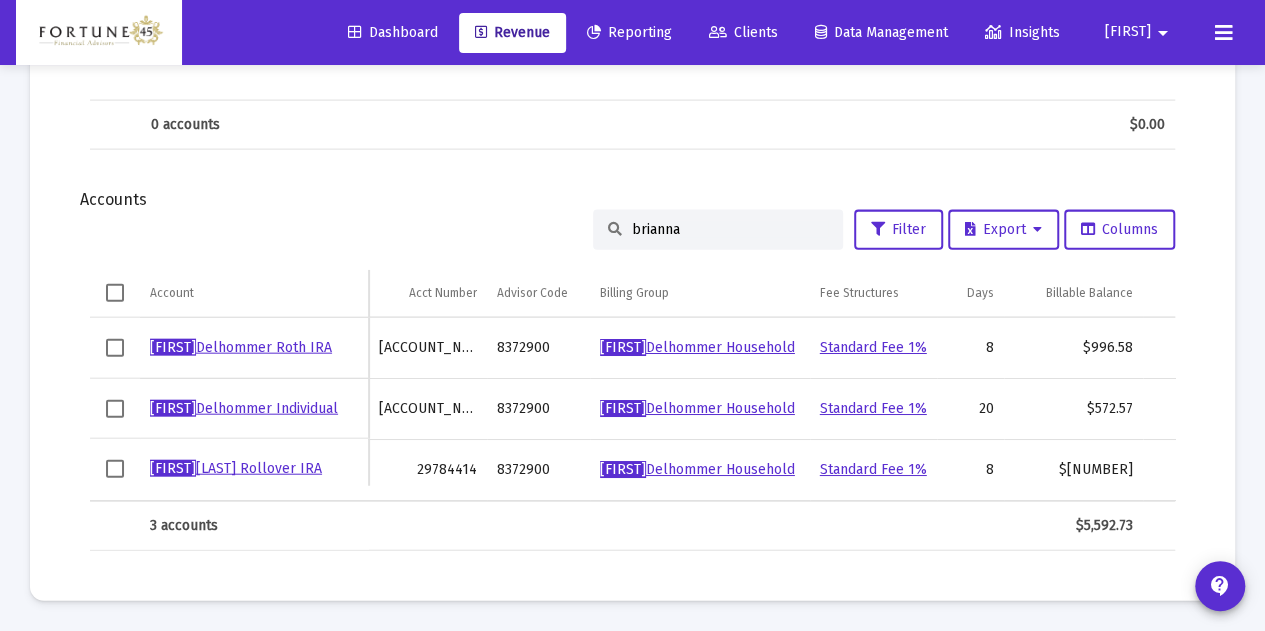 drag, startPoint x: 948, startPoint y: 536, endPoint x: 925, endPoint y: 512, distance: 33.24154 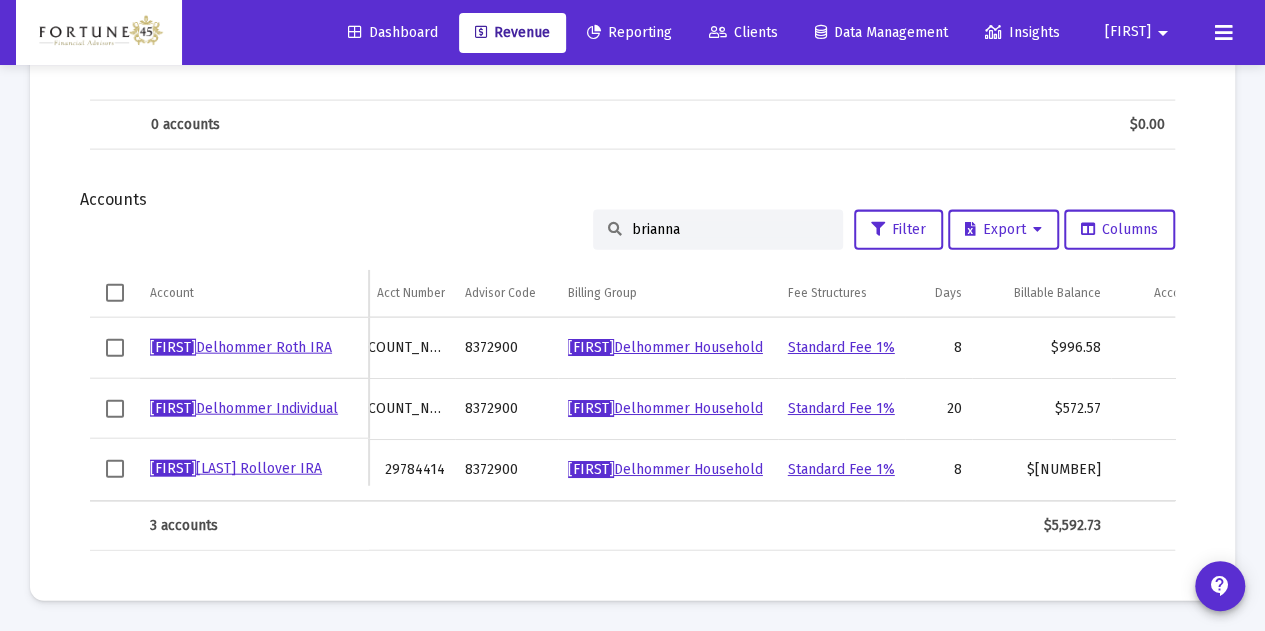 scroll, scrollTop: 0, scrollLeft: 60, axis: horizontal 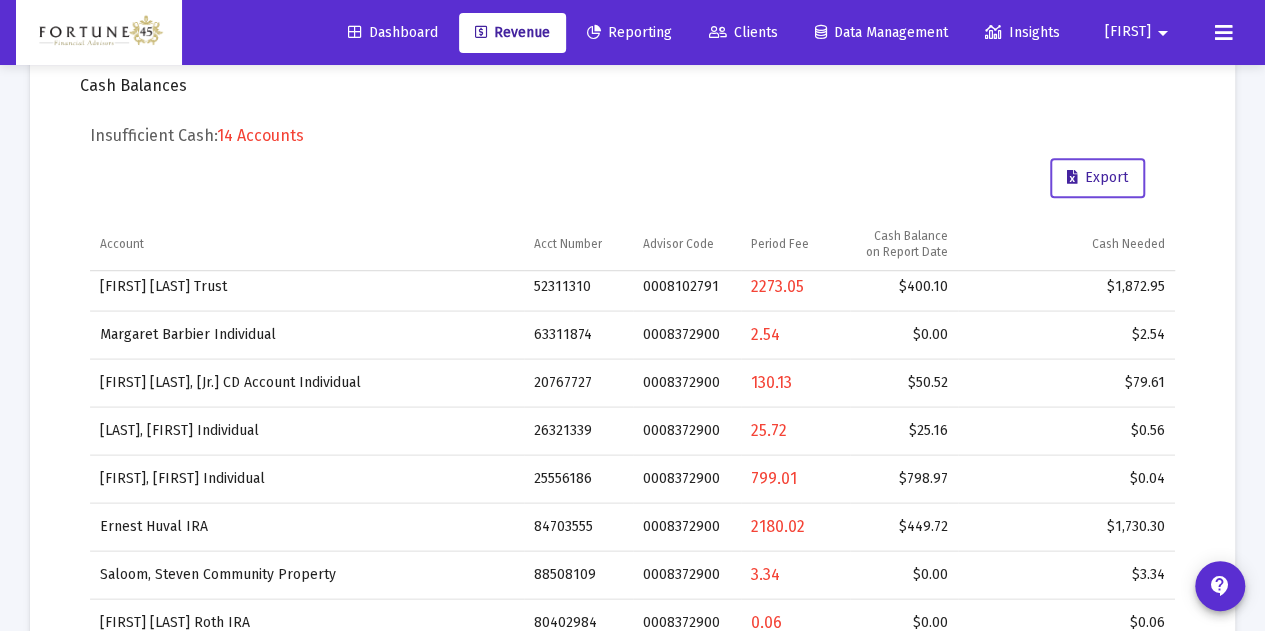 click on "Export" at bounding box center (1097, 177) 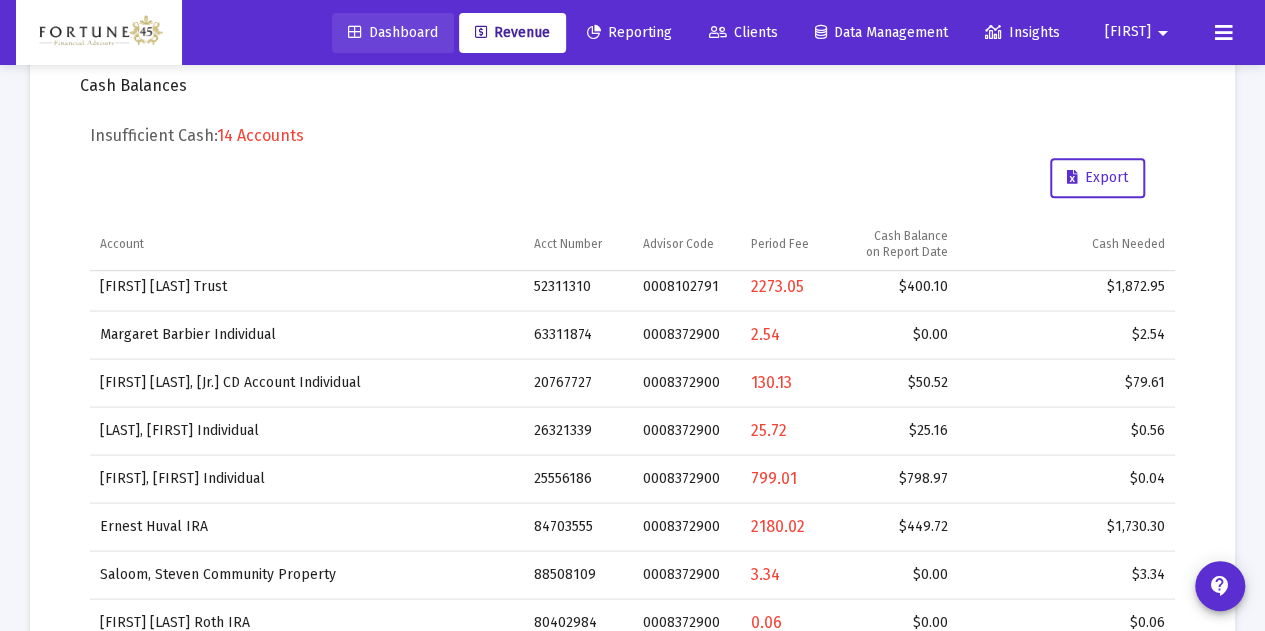 click on "Dashboard" at bounding box center [393, 32] 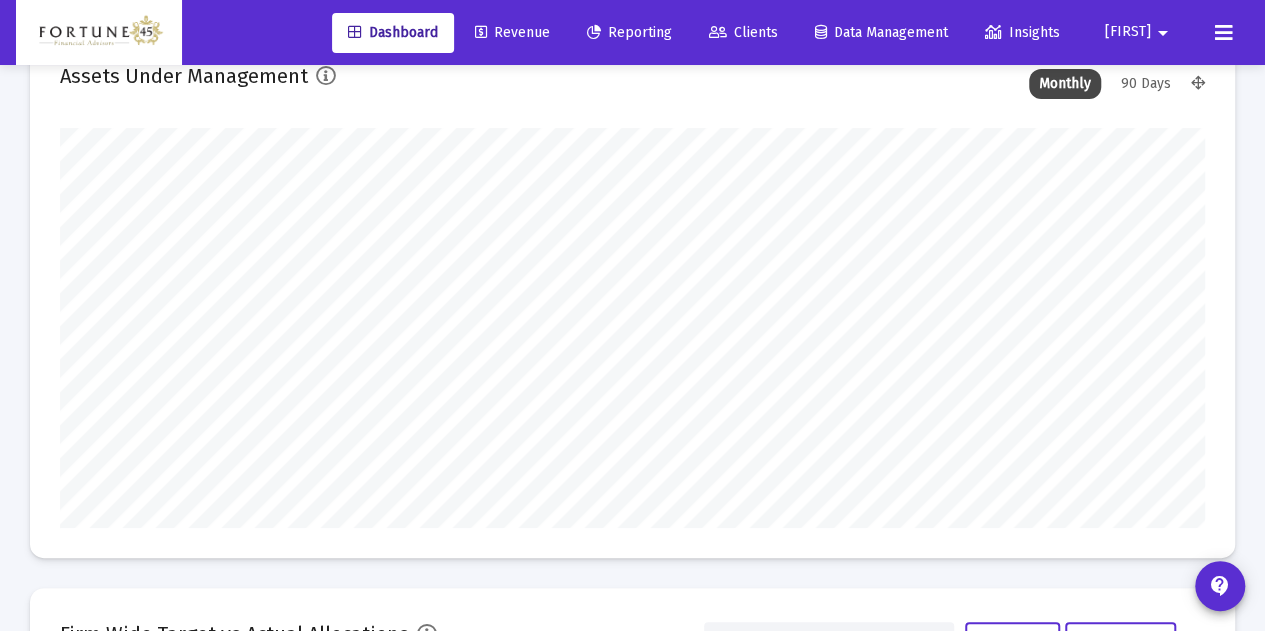 scroll, scrollTop: 600, scrollLeft: 0, axis: vertical 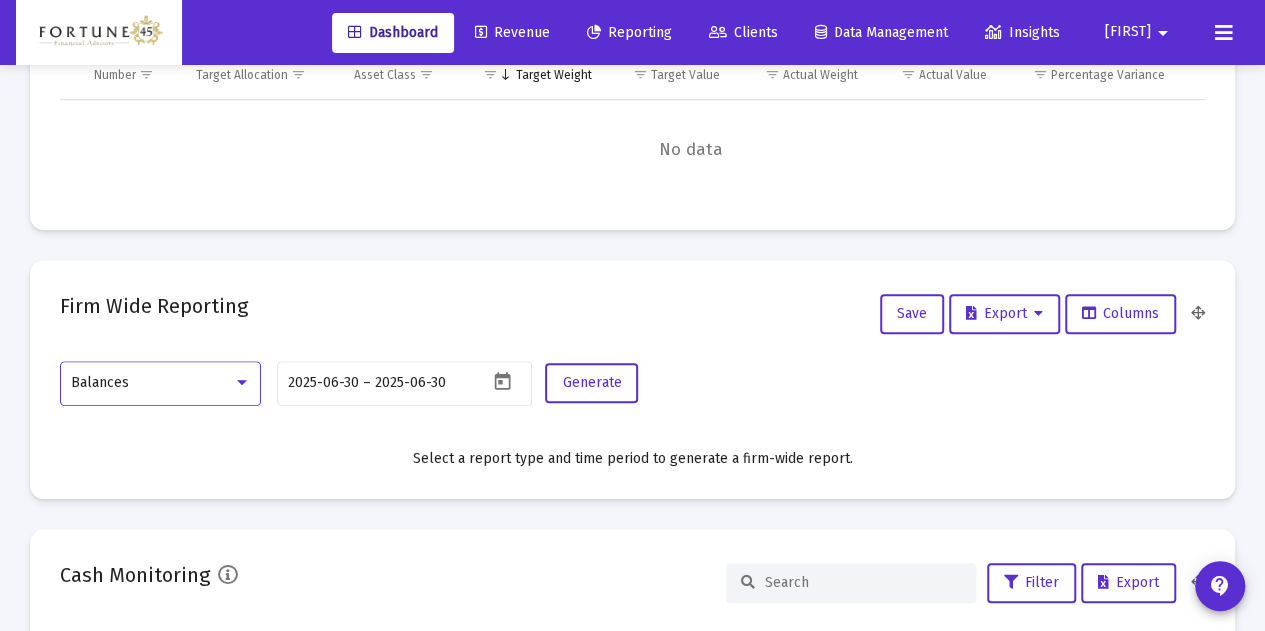 click at bounding box center (242, 382) 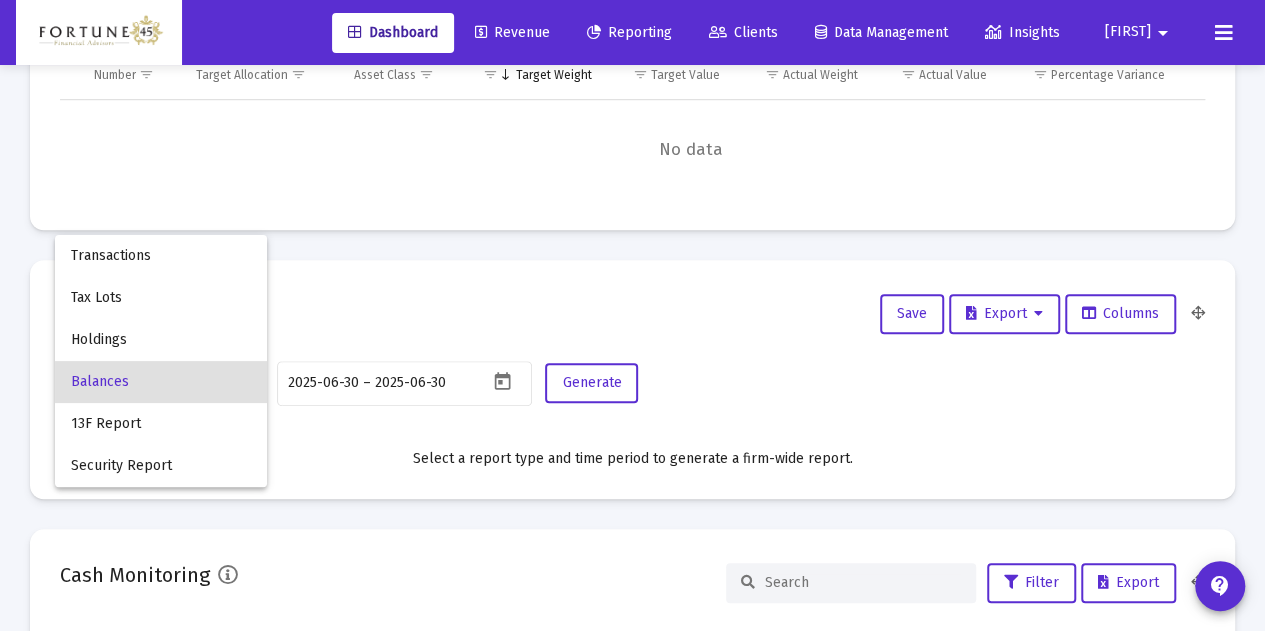 click at bounding box center (632, 315) 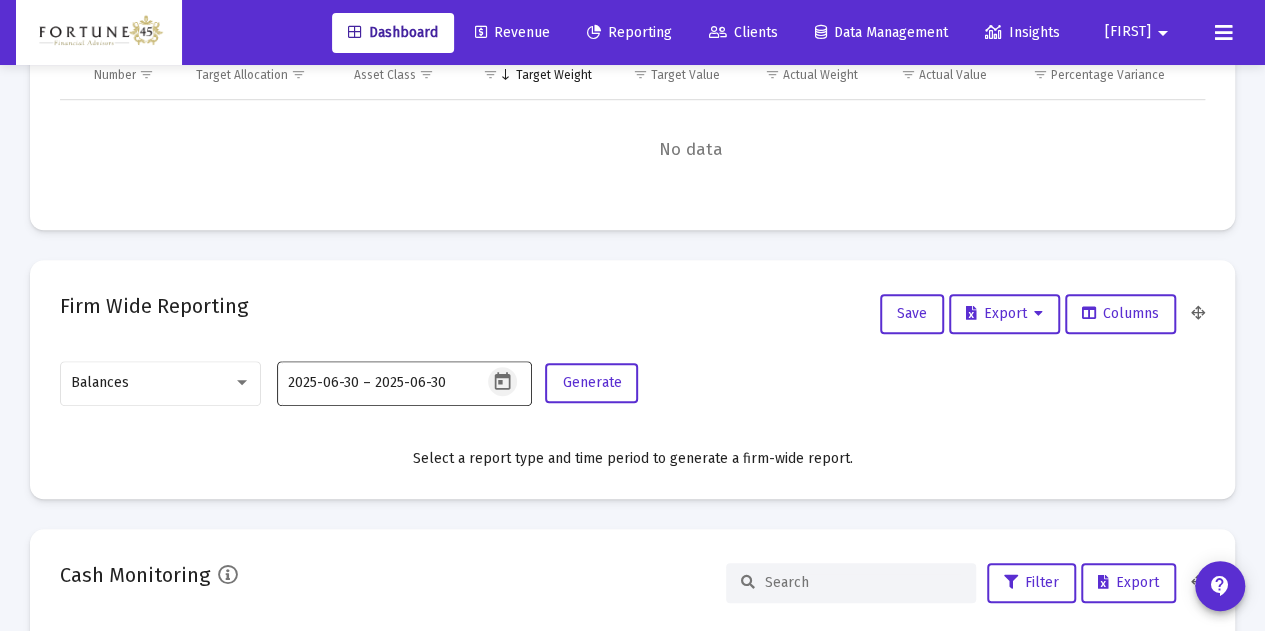 click at bounding box center [502, 381] 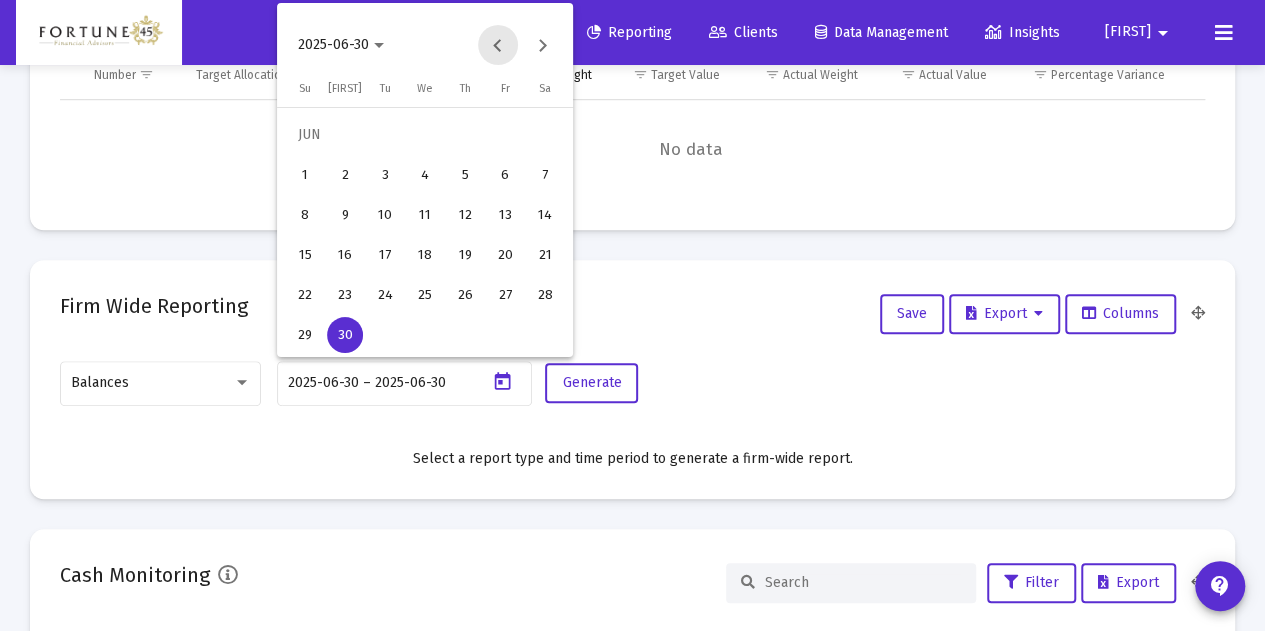 click at bounding box center [498, 45] 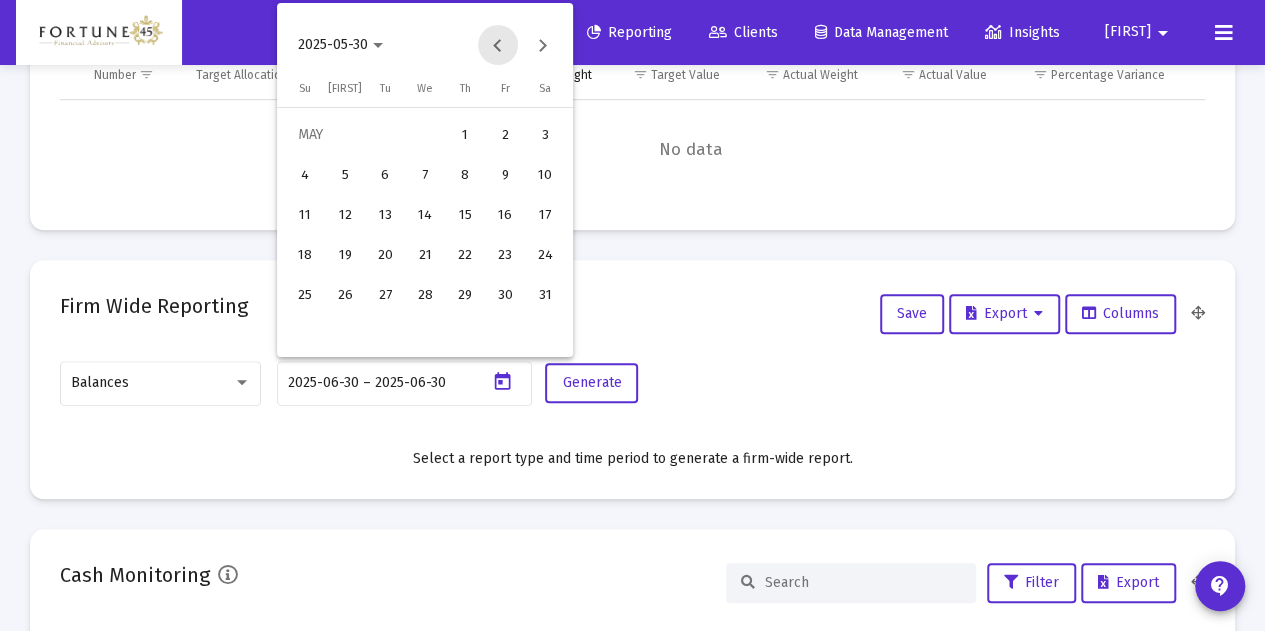 click at bounding box center [498, 45] 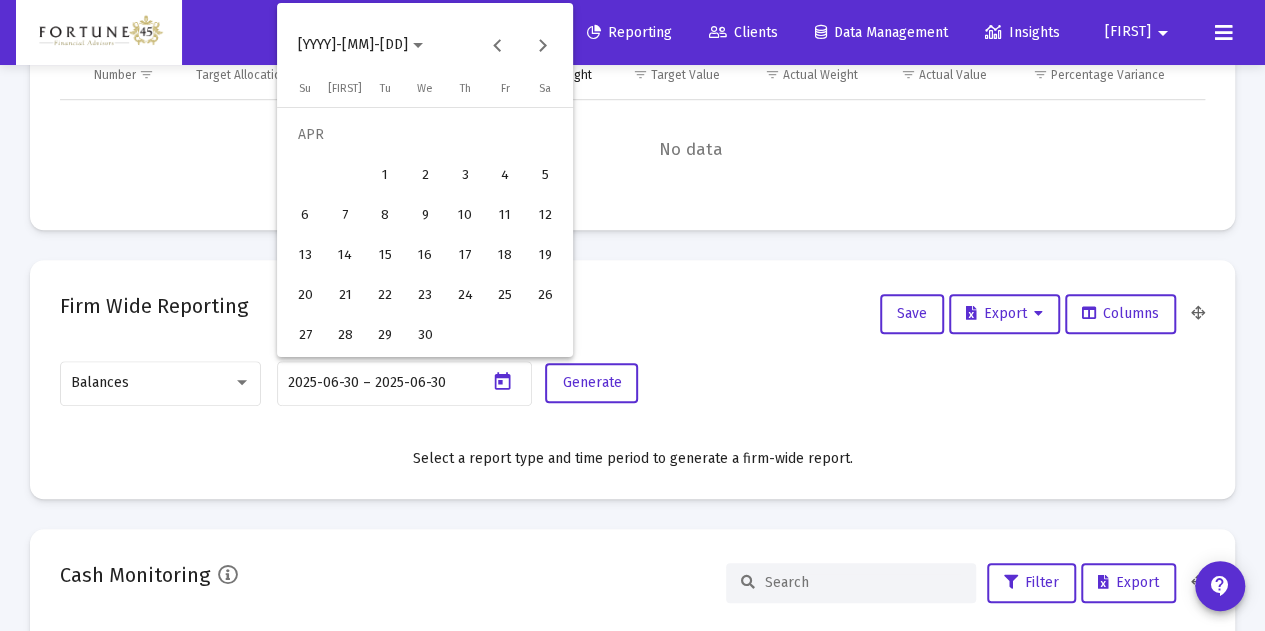 click on "1" at bounding box center (385, 175) 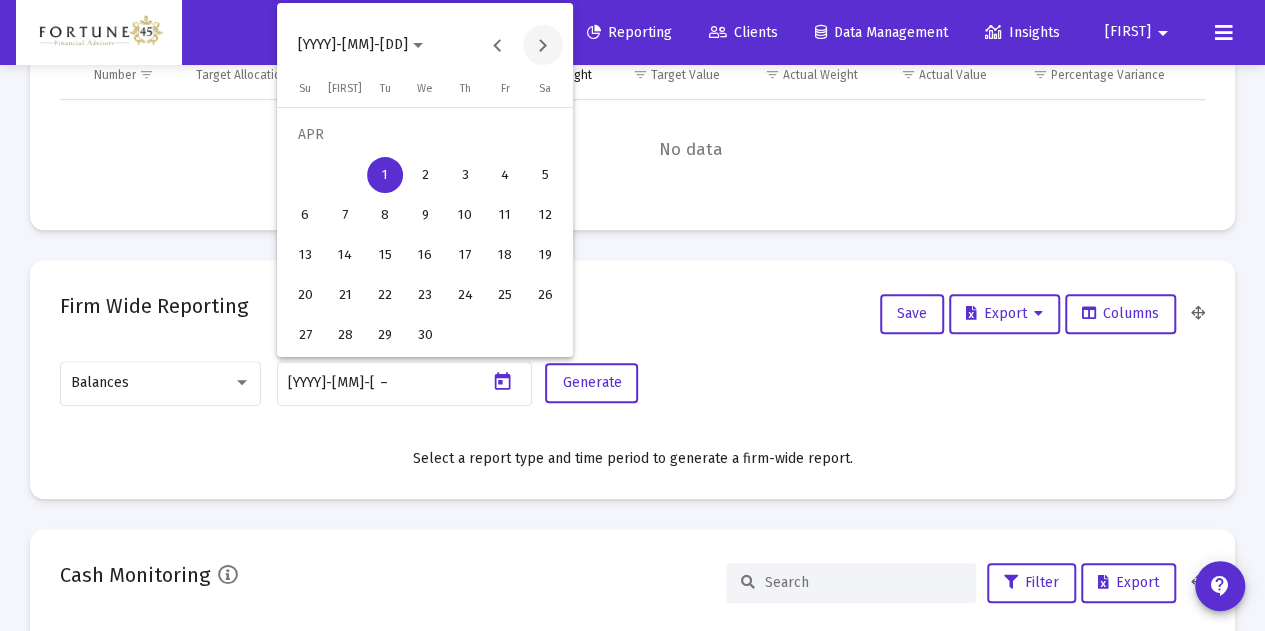 click at bounding box center (543, 45) 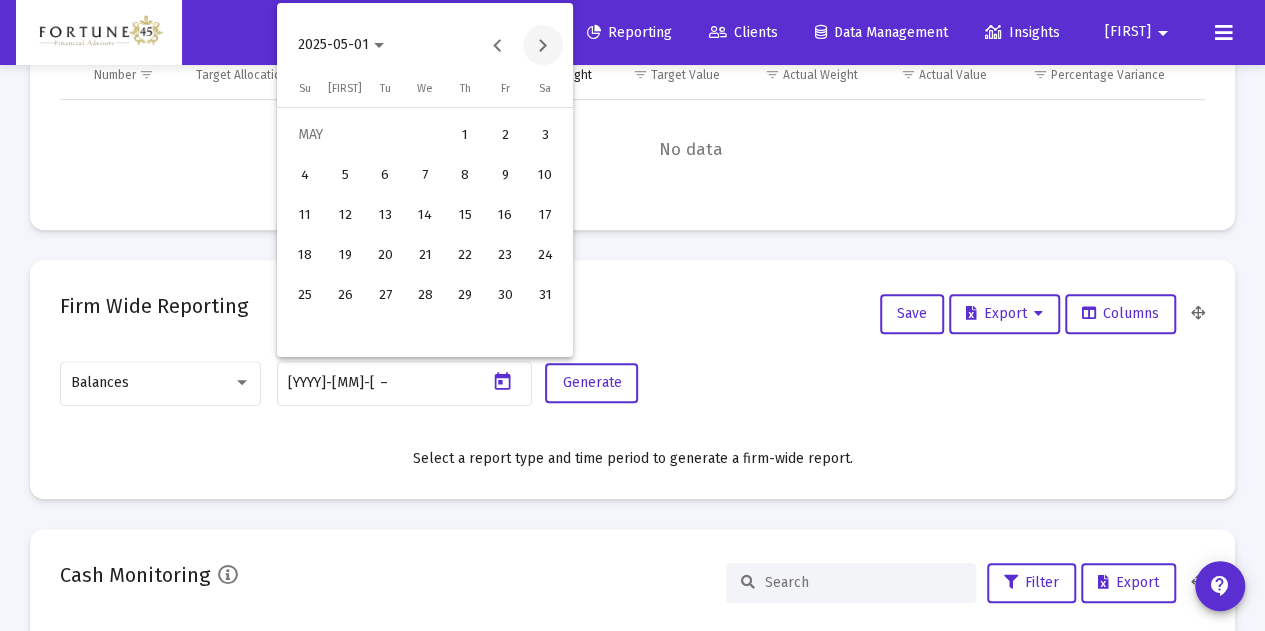 click at bounding box center (543, 45) 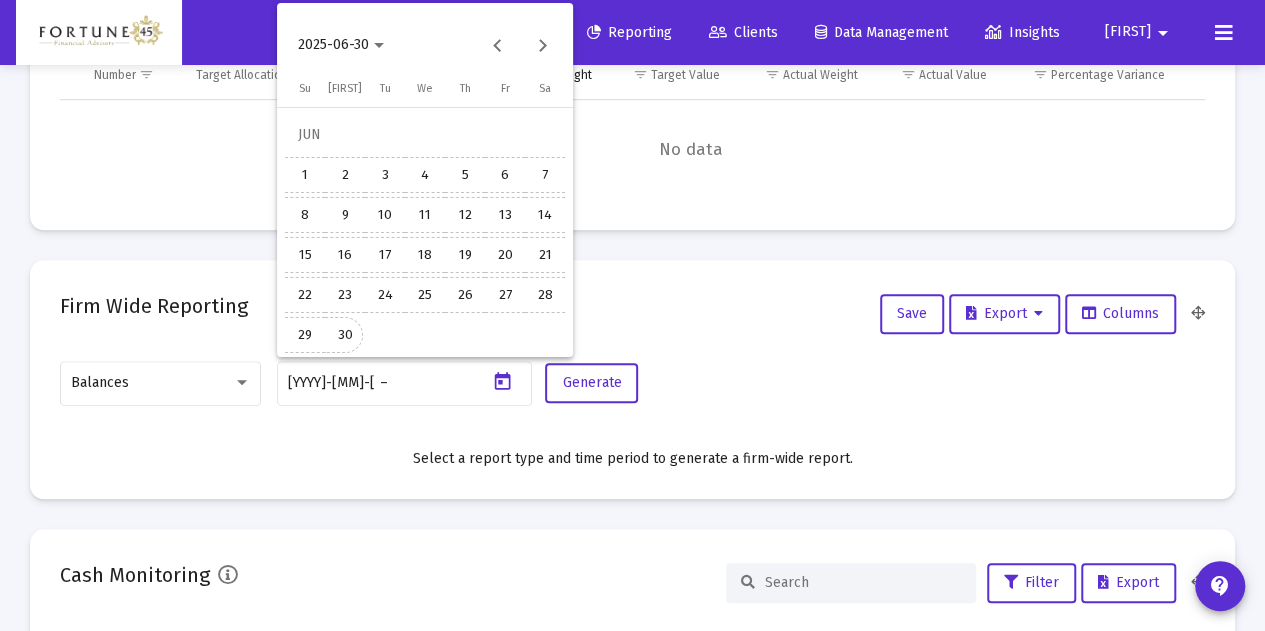 click on "30" at bounding box center (345, 335) 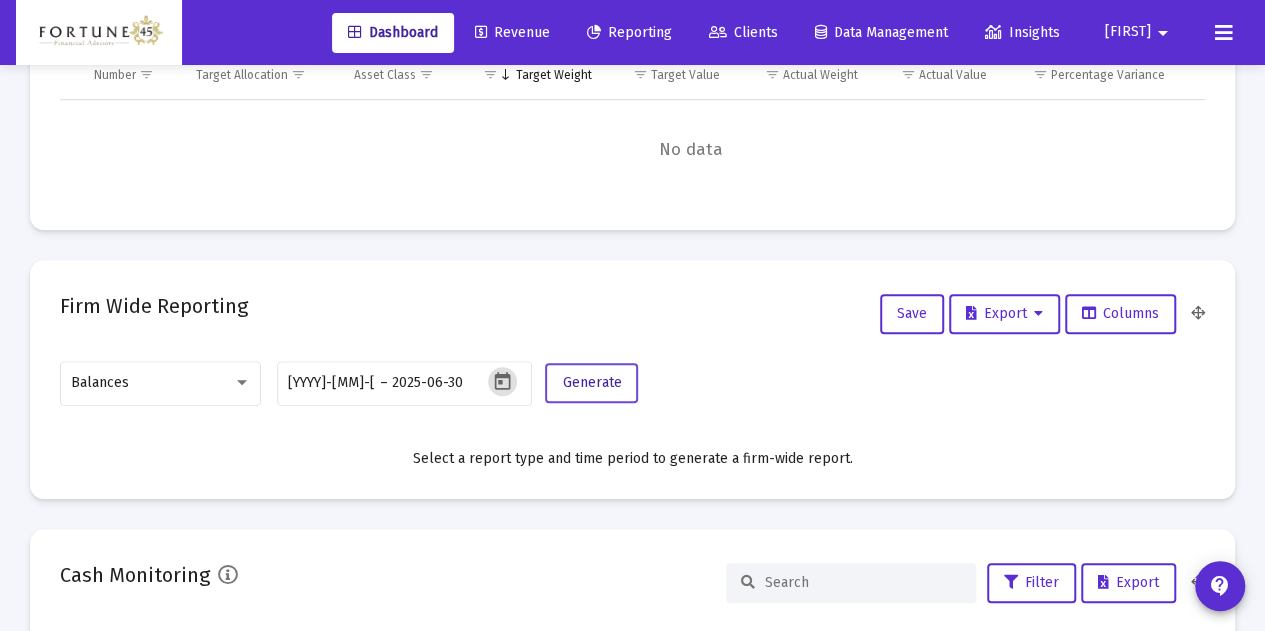 click on "Generate" at bounding box center (591, 382) 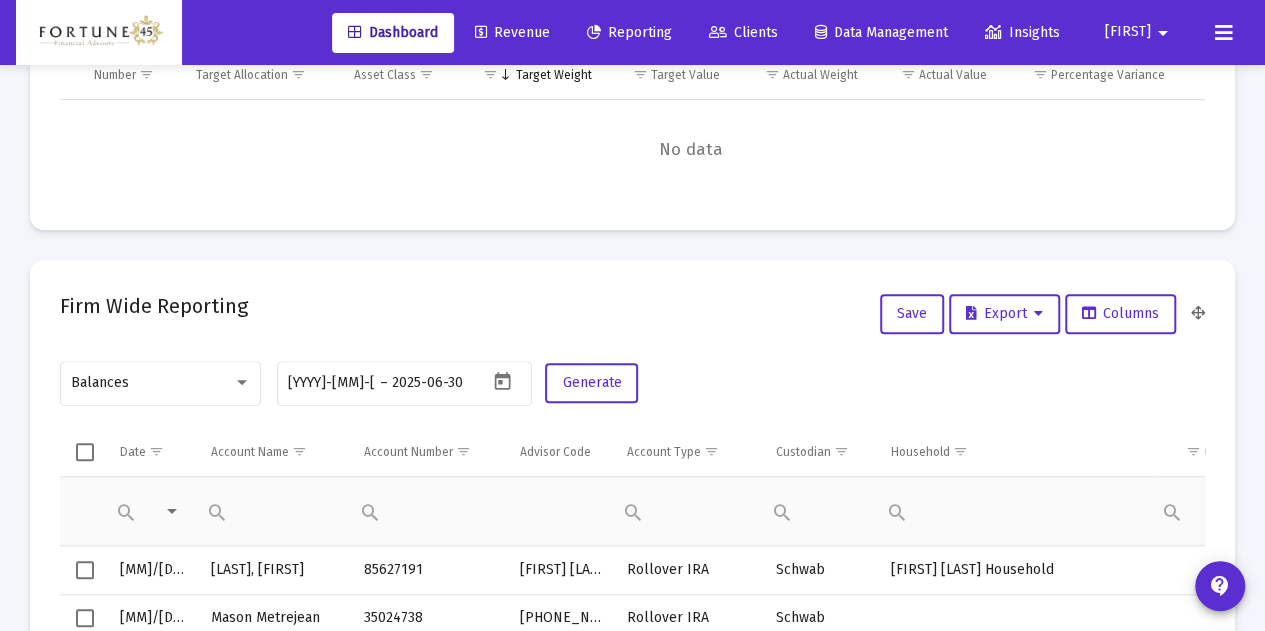 click at bounding box center (85, 453) 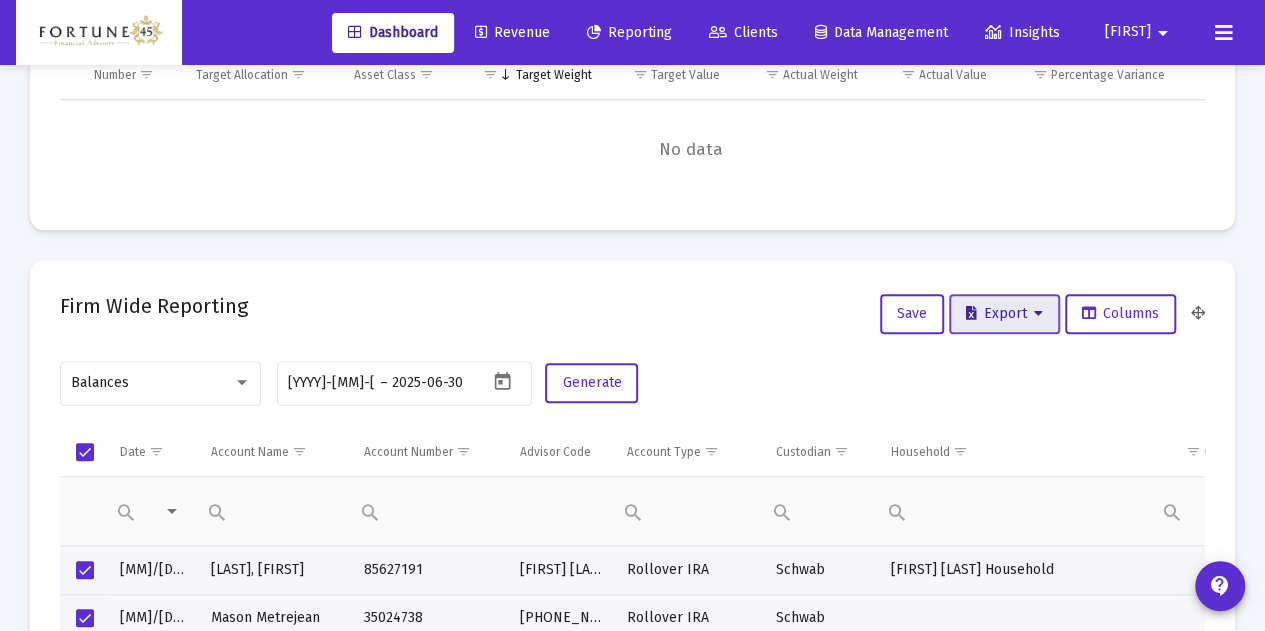click on "Export" at bounding box center [1004, 314] 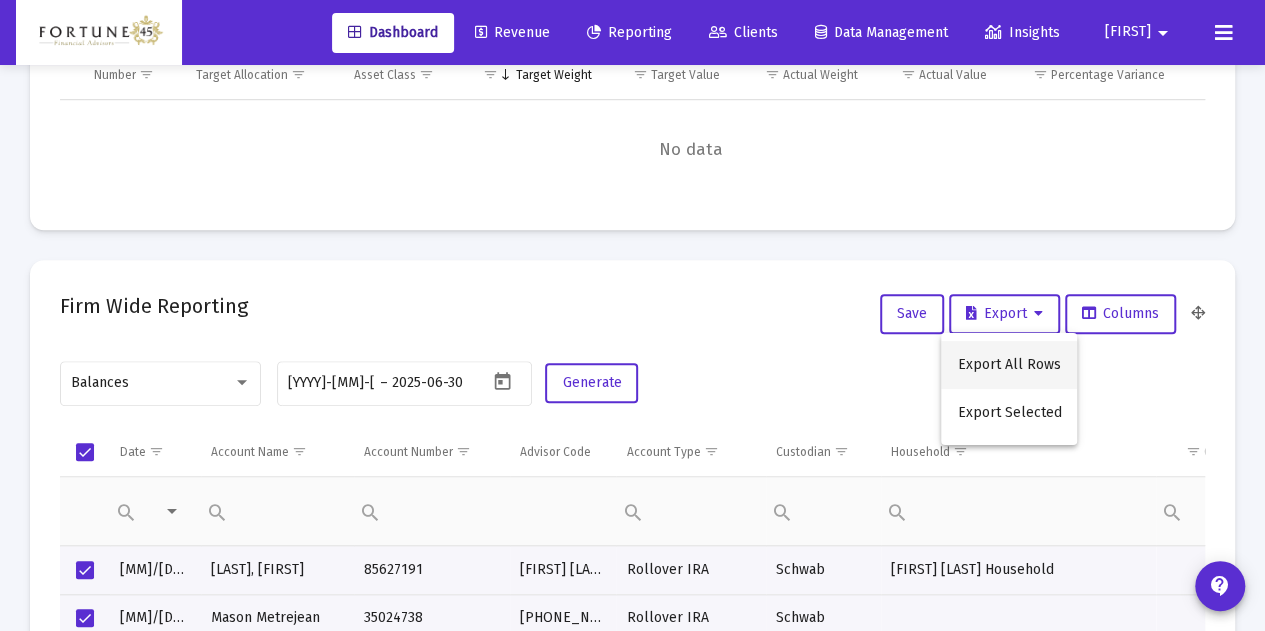click on "Export All Rows" at bounding box center (1009, 365) 